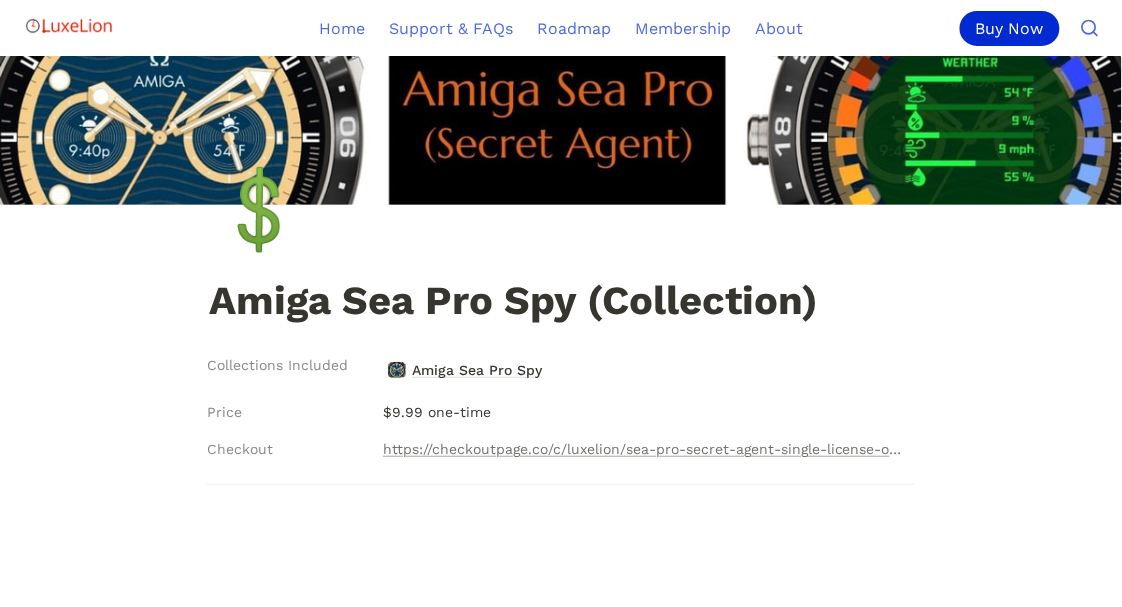 scroll, scrollTop: 0, scrollLeft: 0, axis: both 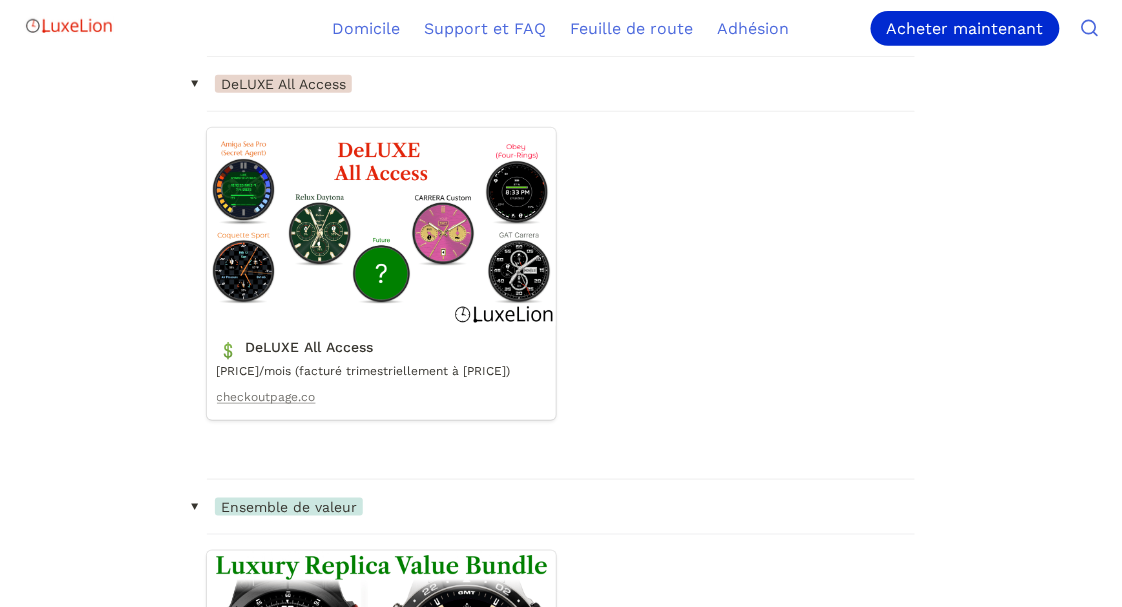 click on "DeLUXE All Access" at bounding box center [381, 273] 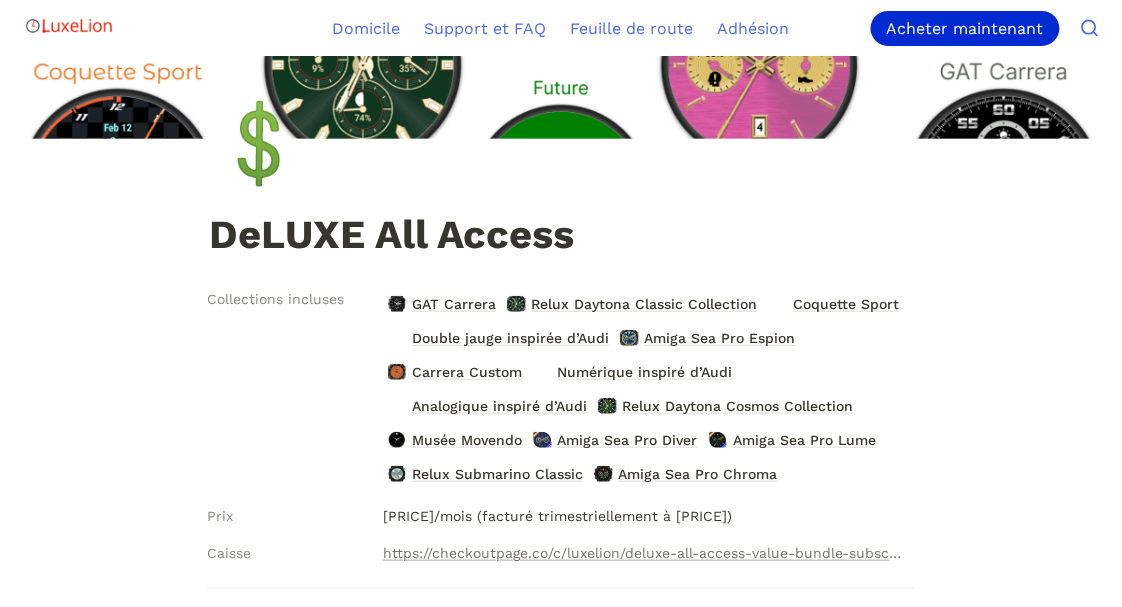 scroll, scrollTop: 83, scrollLeft: 0, axis: vertical 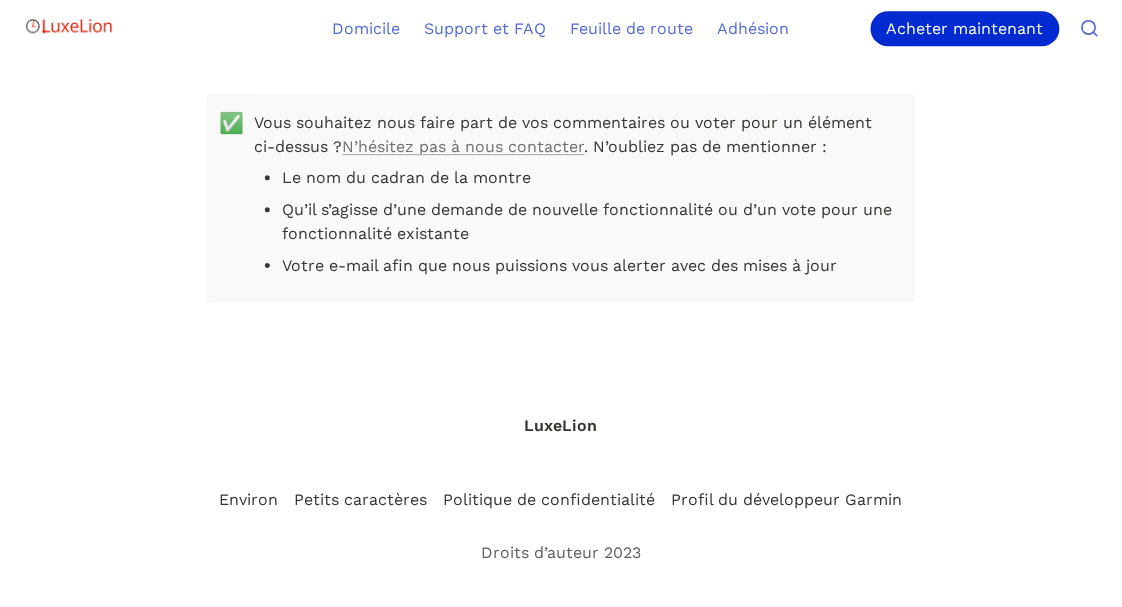 click at bounding box center [69, 26] 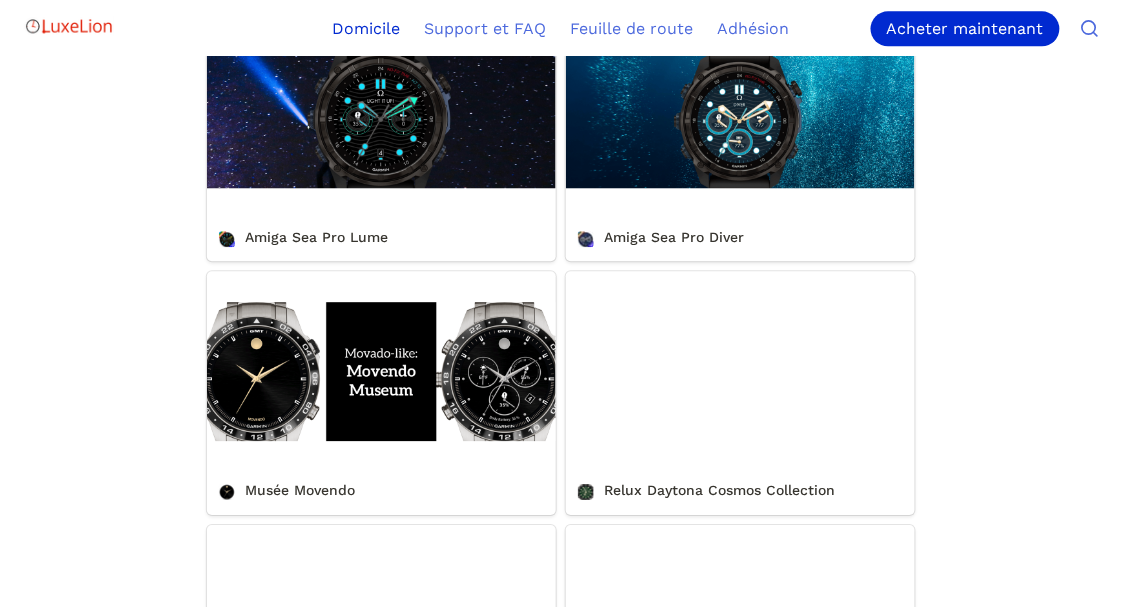scroll, scrollTop: 1066, scrollLeft: 0, axis: vertical 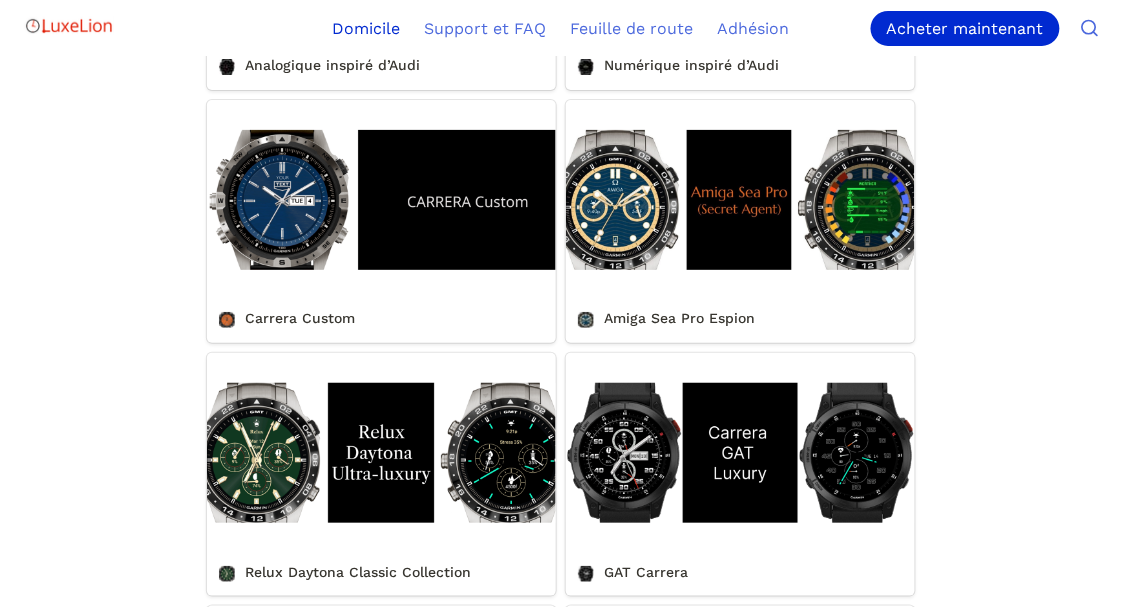 click on "Double jauge inspirée d’Audi" at bounding box center (740, 727) 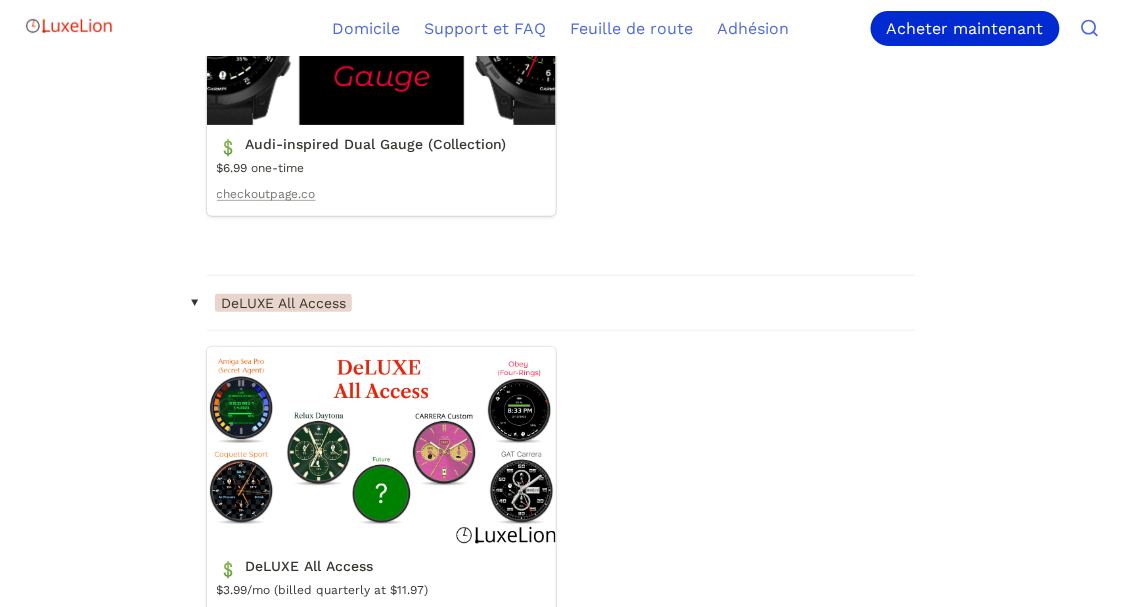 scroll, scrollTop: 0, scrollLeft: 0, axis: both 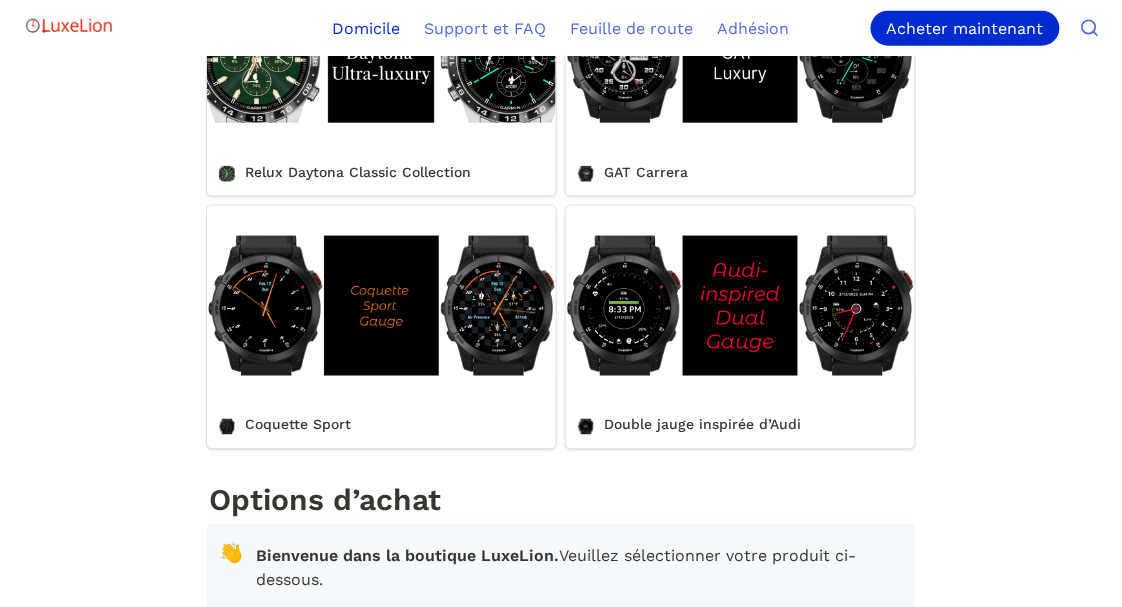 click on "Coquette Sport" at bounding box center [381, 327] 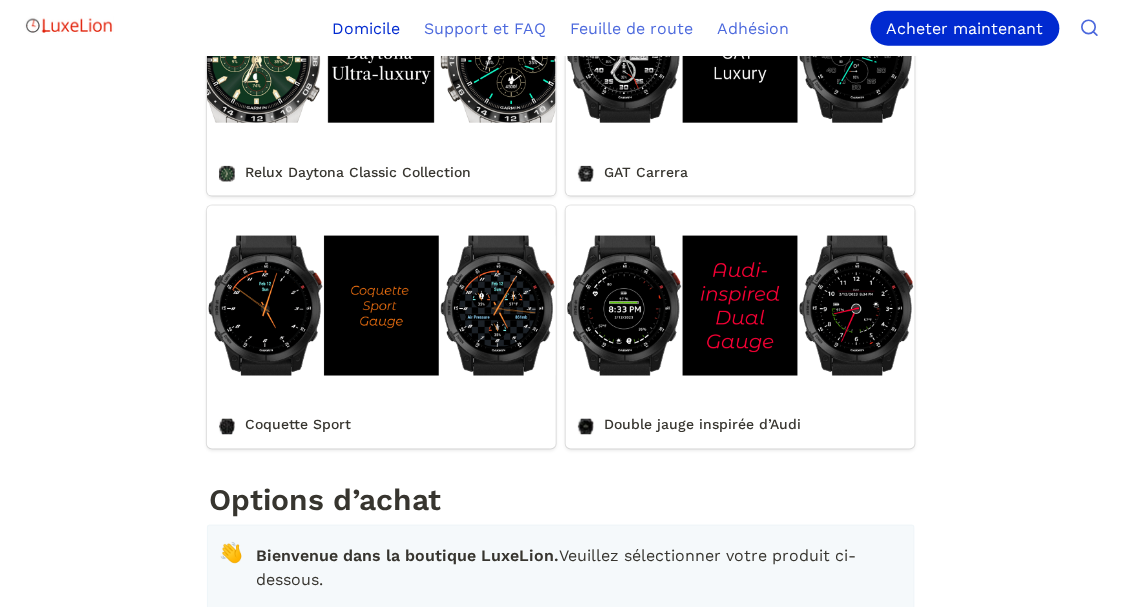 click on "Coquette Sport" at bounding box center [381, 327] 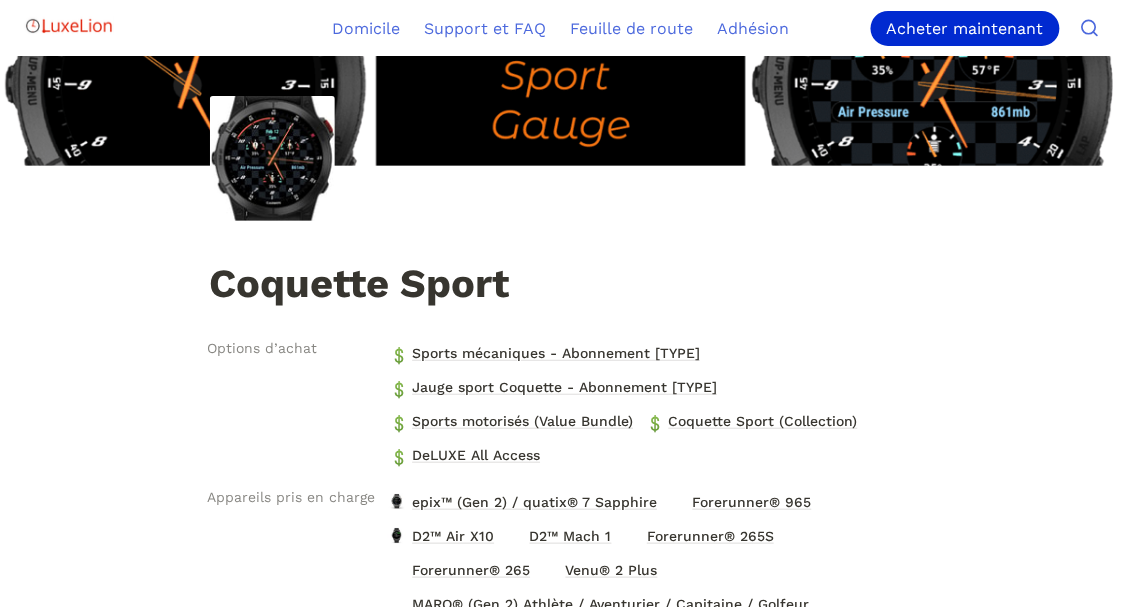 scroll, scrollTop: 0, scrollLeft: 0, axis: both 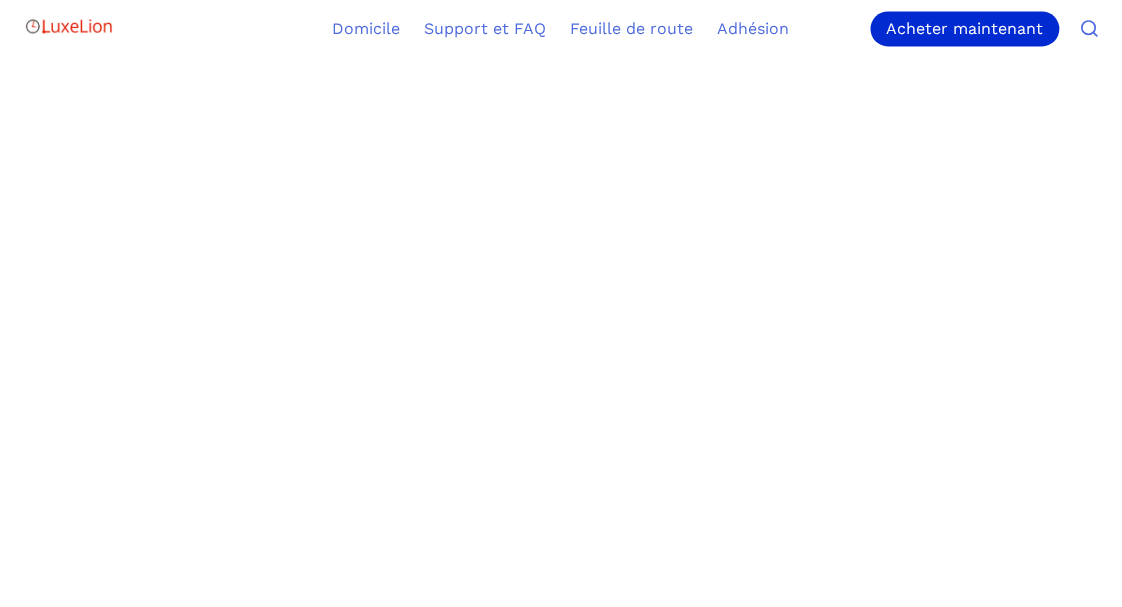 drag, startPoint x: 736, startPoint y: 104, endPoint x: 935, endPoint y: 146, distance: 203.38388 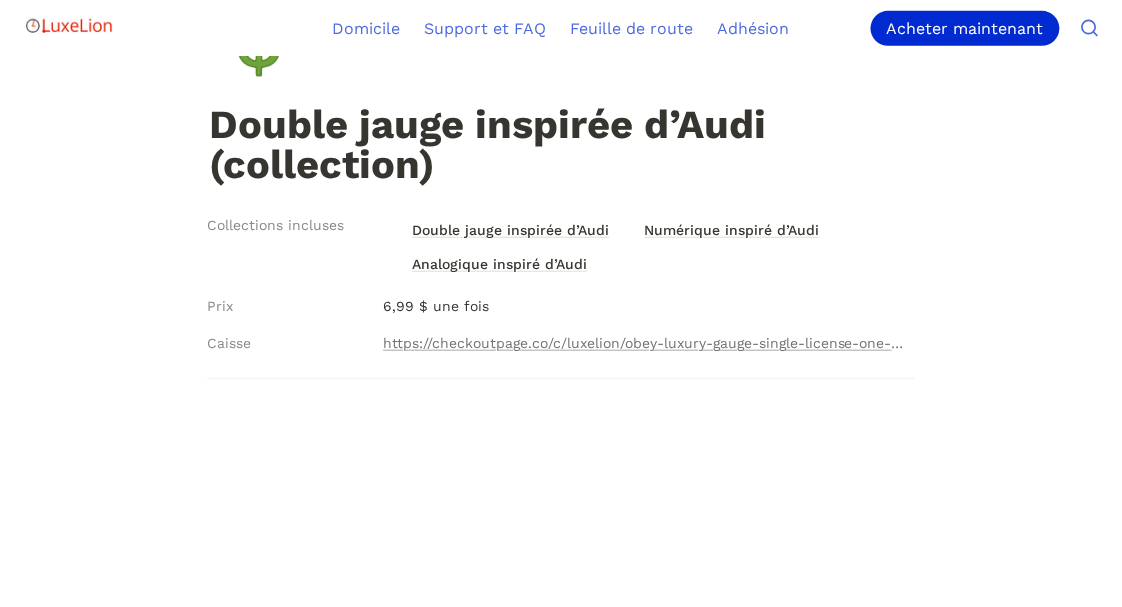 scroll, scrollTop: 0, scrollLeft: 0, axis: both 